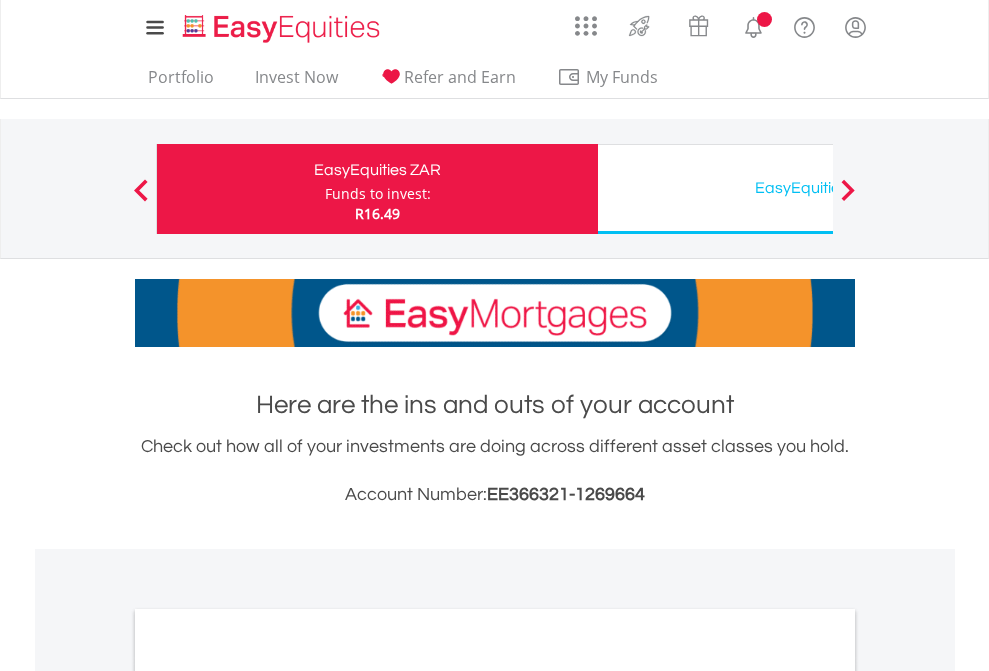 scroll, scrollTop: 0, scrollLeft: 0, axis: both 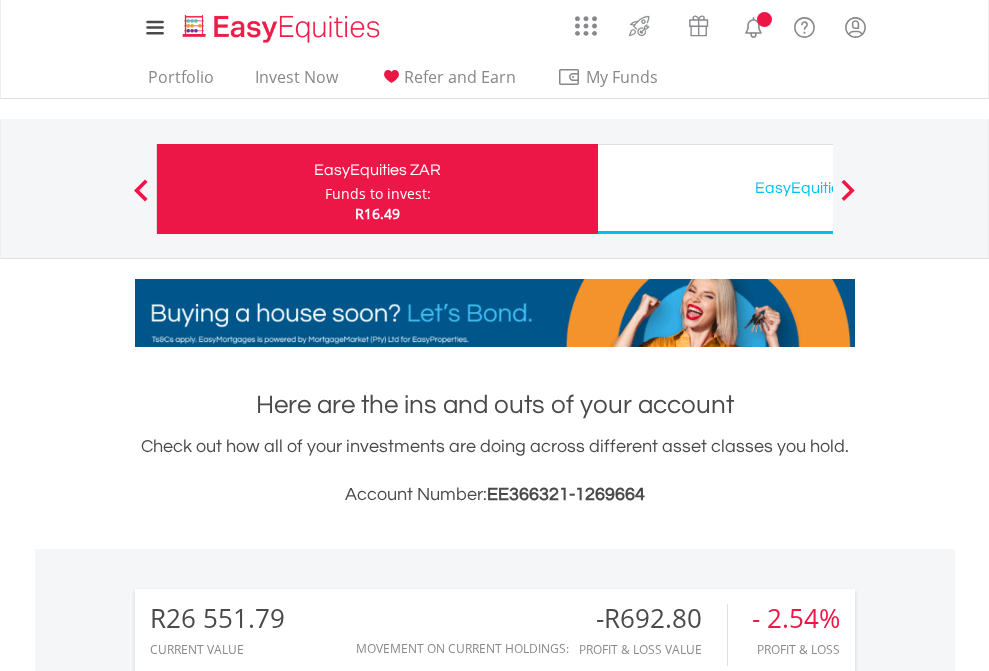 click on "Funds to invest:" at bounding box center [378, 194] 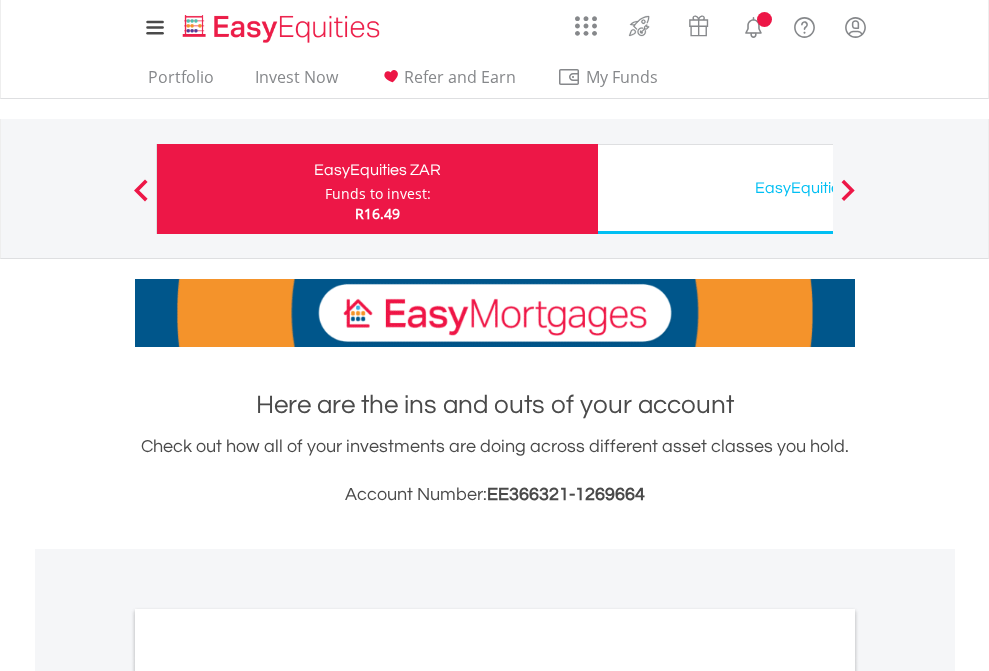scroll, scrollTop: 0, scrollLeft: 0, axis: both 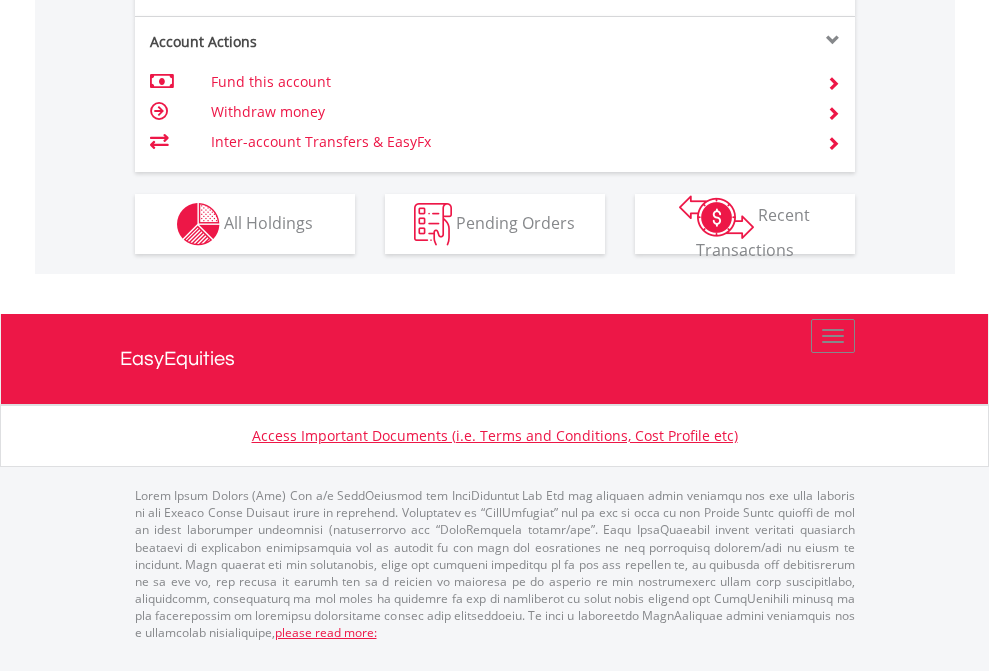 click on "Investment types" at bounding box center [706, -337] 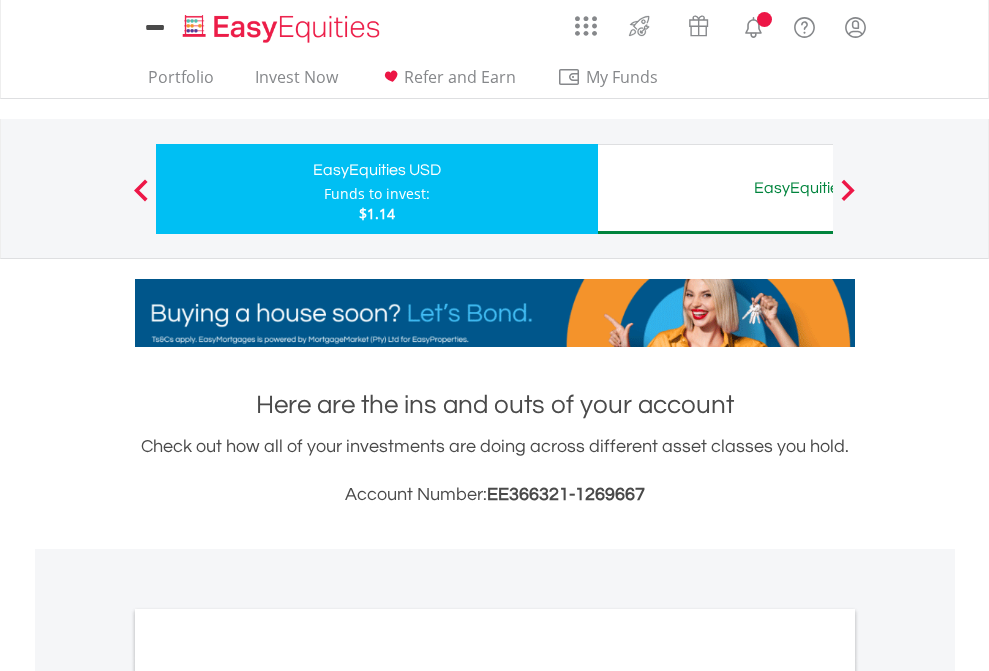 scroll, scrollTop: 0, scrollLeft: 0, axis: both 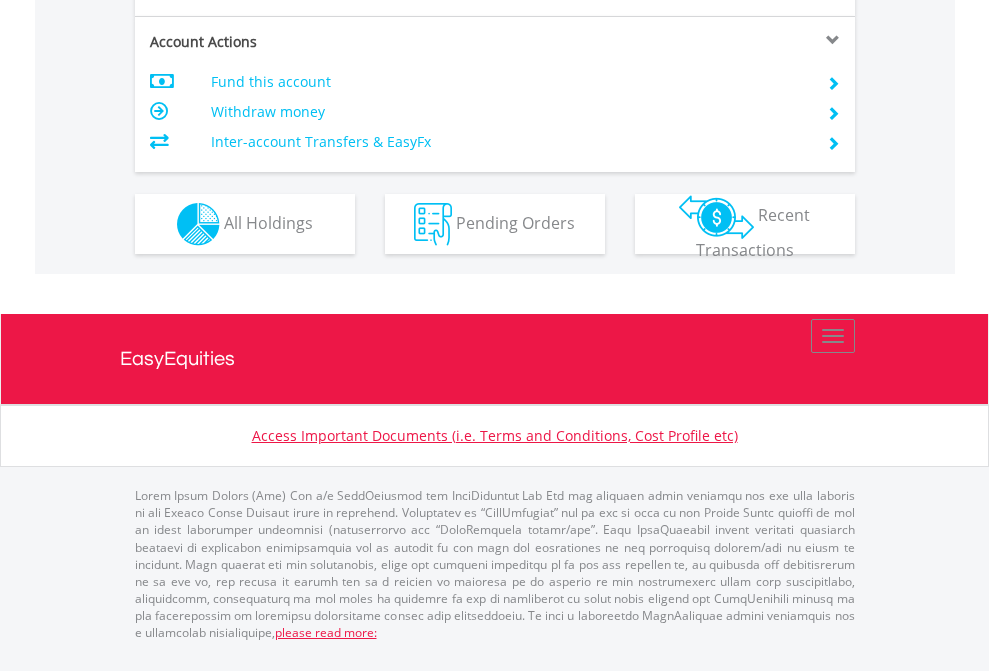 click on "Investment types" at bounding box center [706, -337] 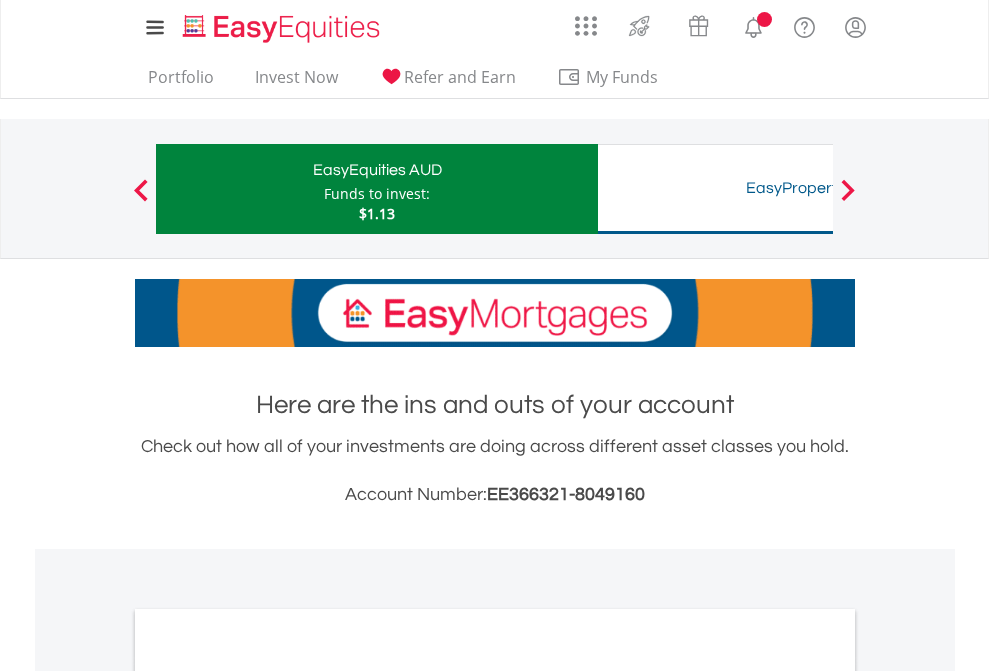 scroll, scrollTop: 0, scrollLeft: 0, axis: both 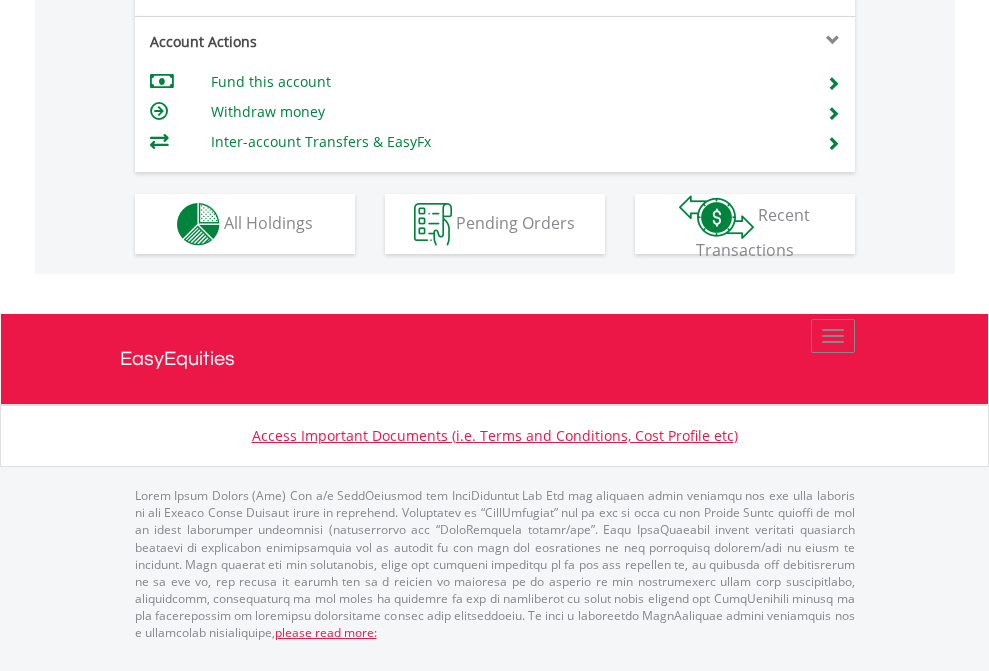 click on "Investment types" at bounding box center (706, -337) 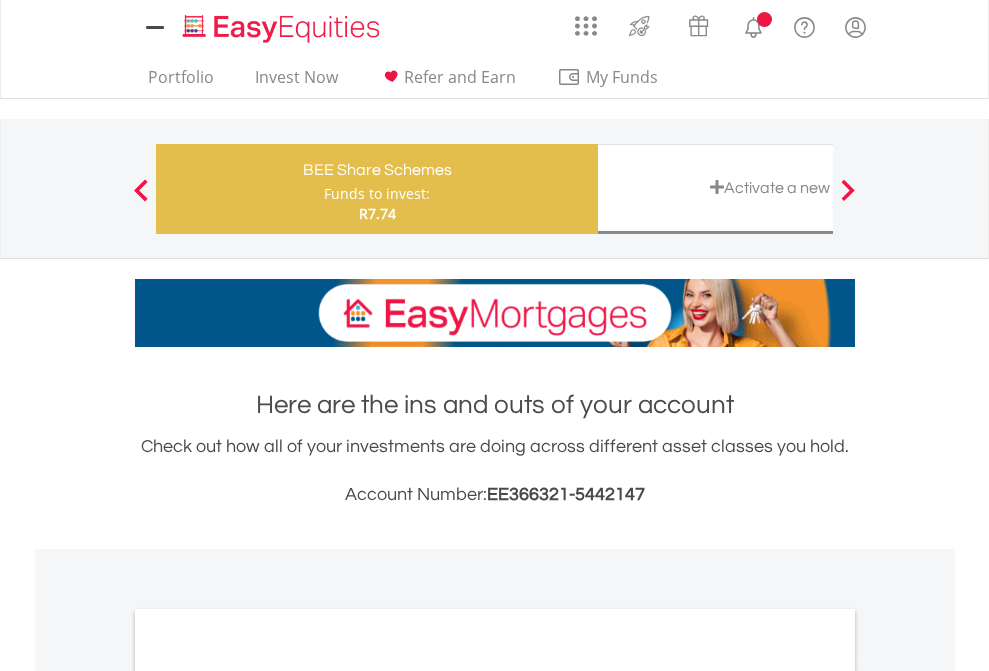 scroll, scrollTop: 0, scrollLeft: 0, axis: both 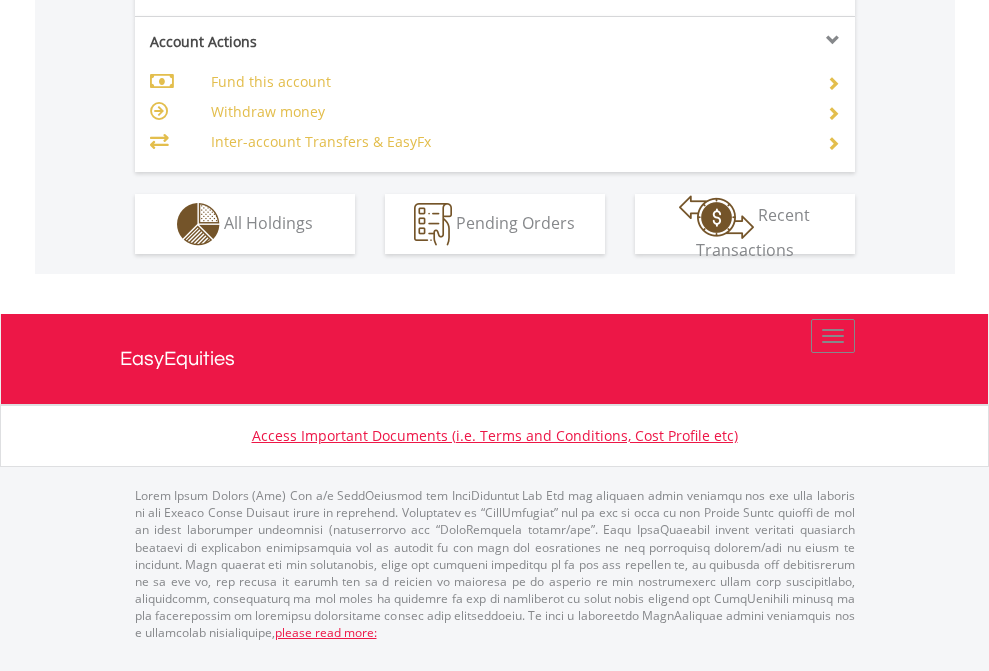 click on "Investment types" at bounding box center (706, -337) 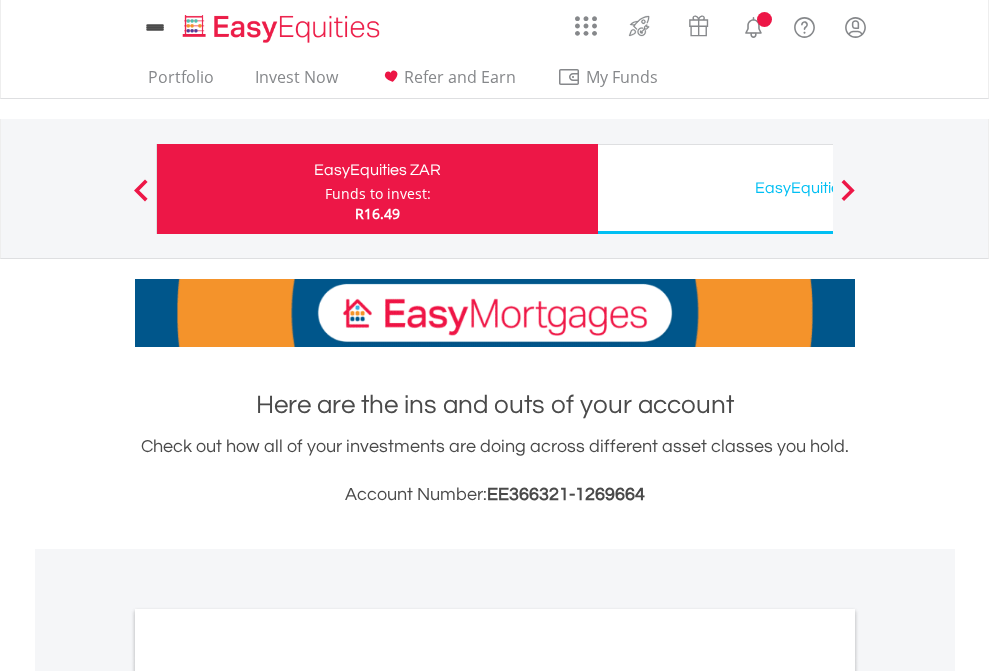 scroll, scrollTop: 0, scrollLeft: 0, axis: both 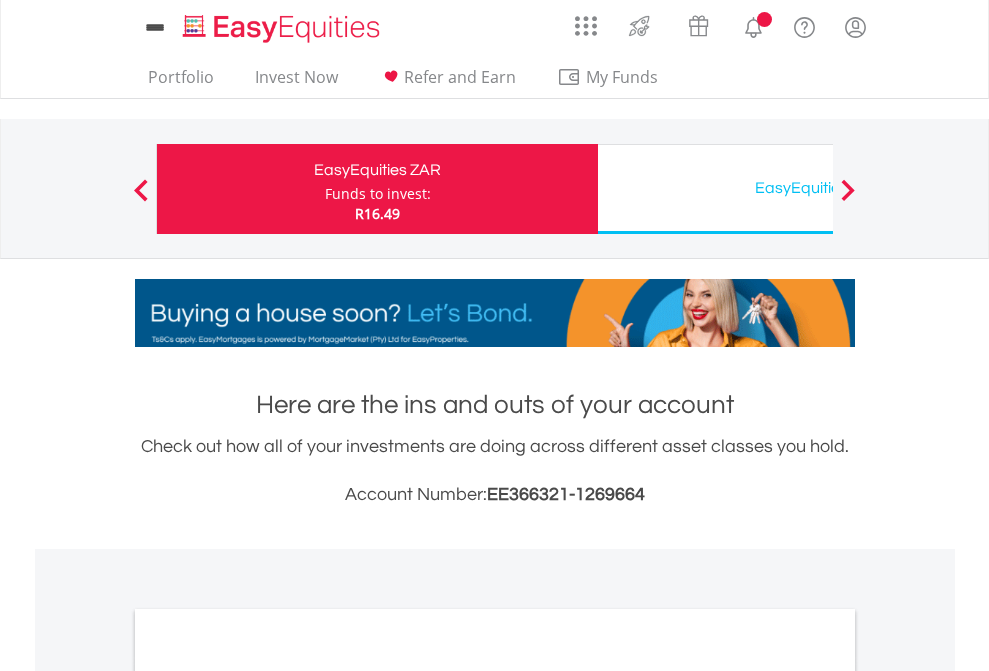 click on "All Holdings" at bounding box center (268, 1096) 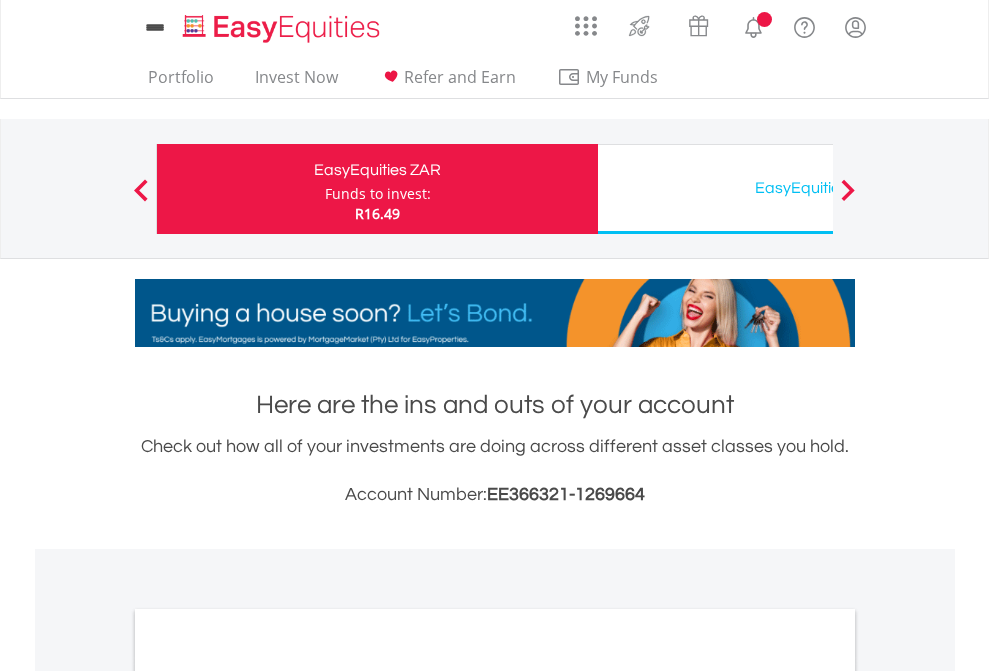 scroll, scrollTop: 1202, scrollLeft: 0, axis: vertical 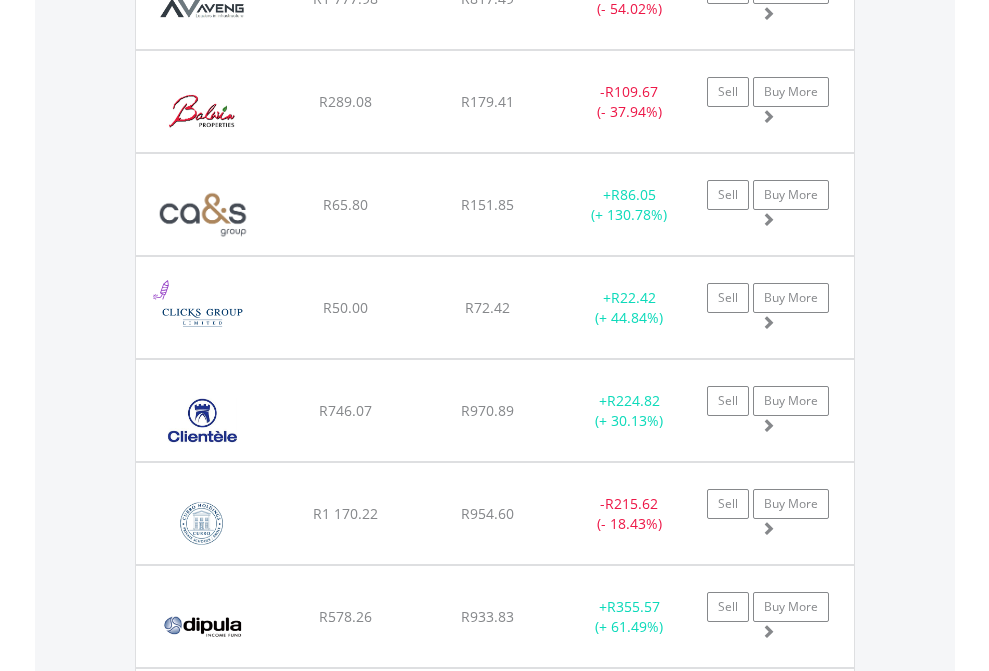 click on "EasyEquities USD" at bounding box center (818, -2156) 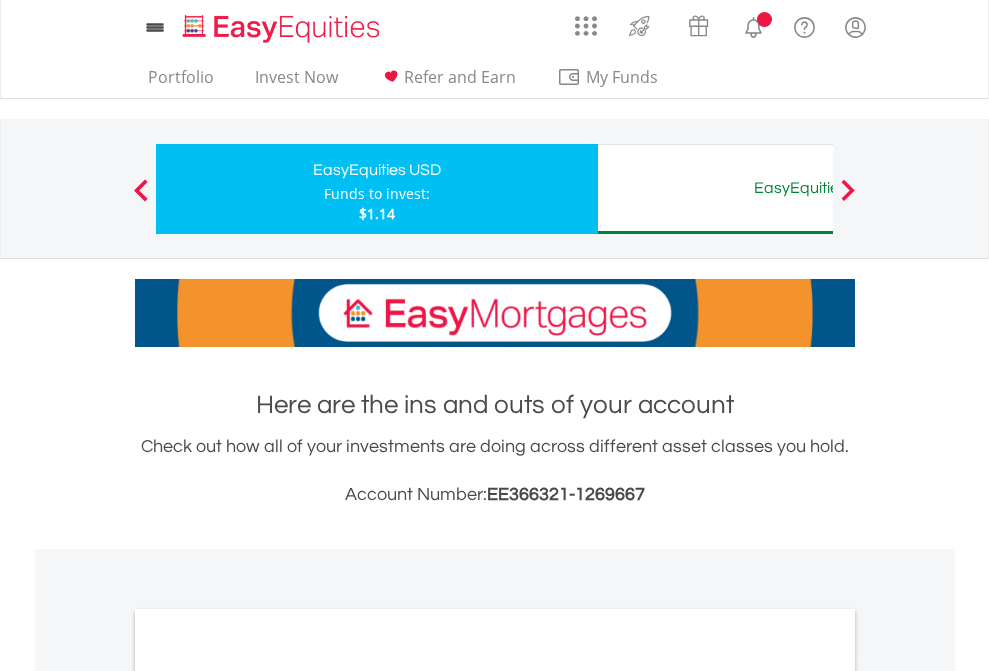 scroll, scrollTop: 1202, scrollLeft: 0, axis: vertical 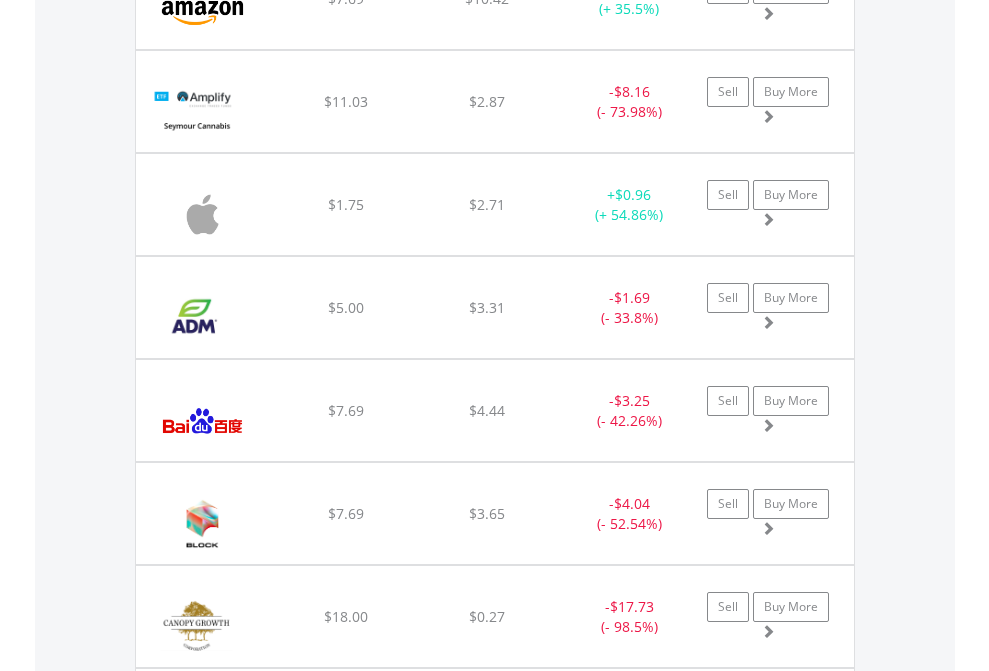 click on "EasyEquities AUD" at bounding box center (818, -2076) 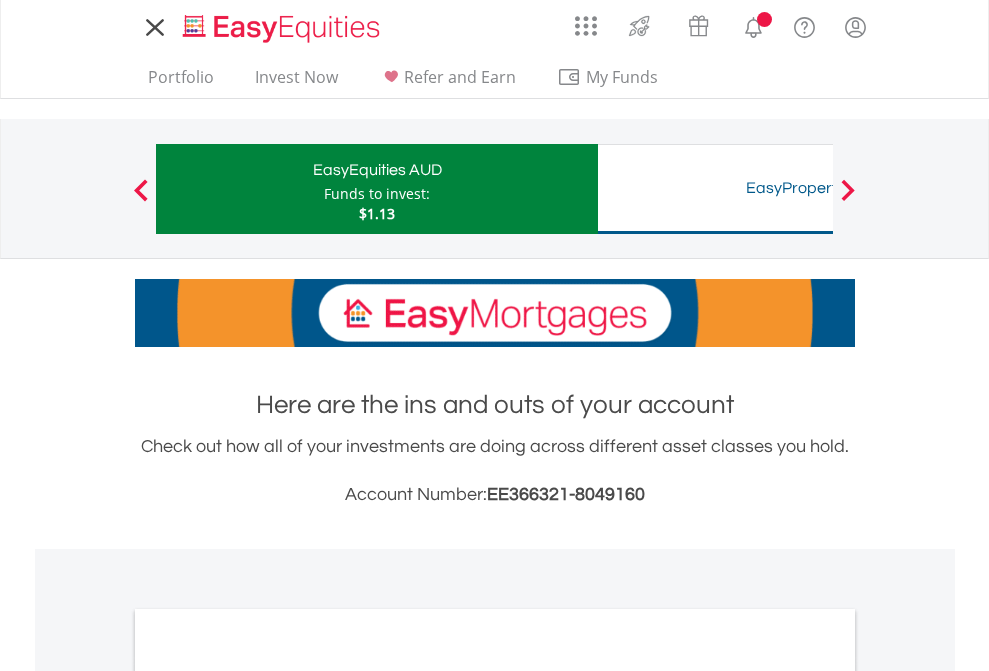scroll, scrollTop: 0, scrollLeft: 0, axis: both 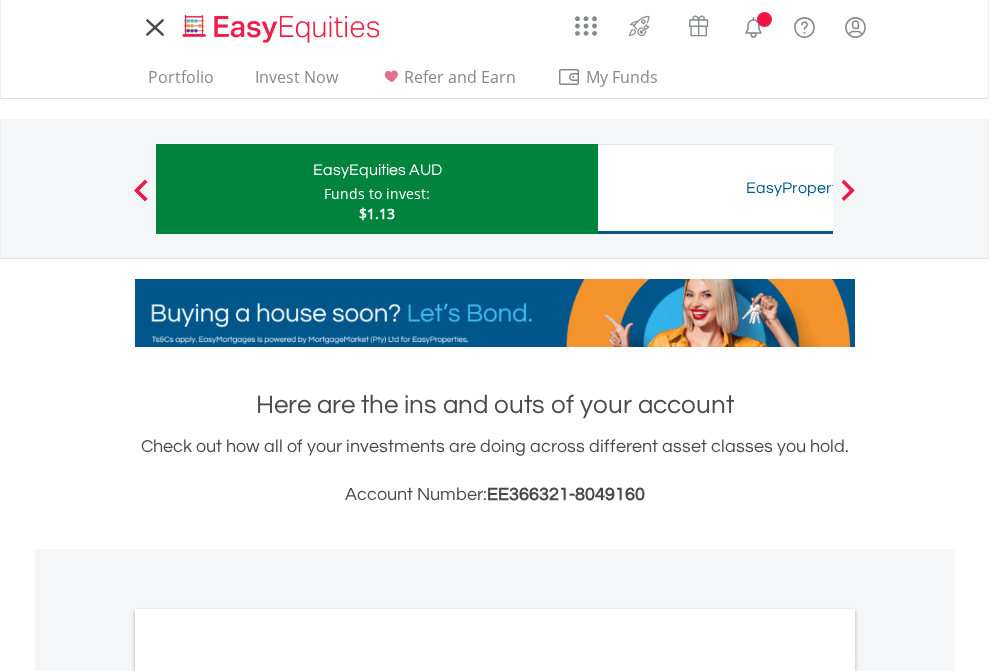 click on "All Holdings" at bounding box center (268, 1096) 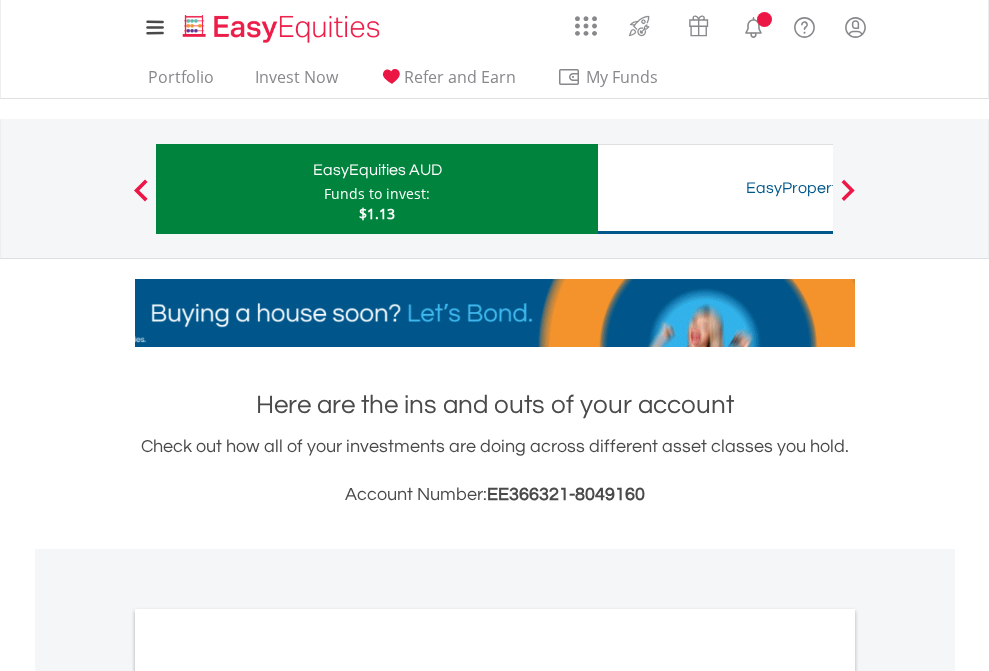 scroll, scrollTop: 1202, scrollLeft: 0, axis: vertical 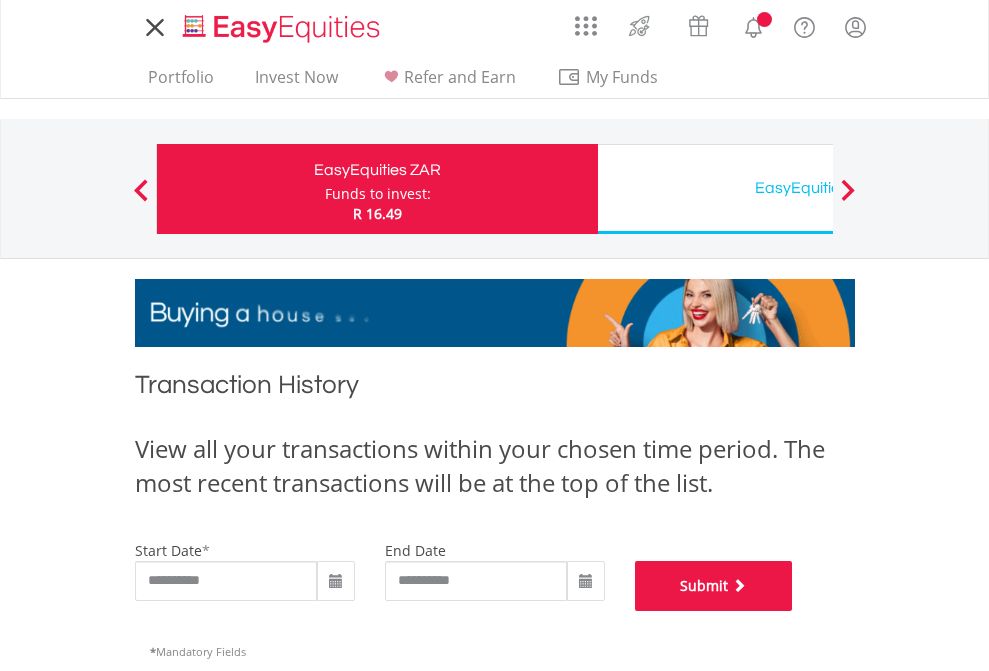 click on "Submit" at bounding box center (714, 586) 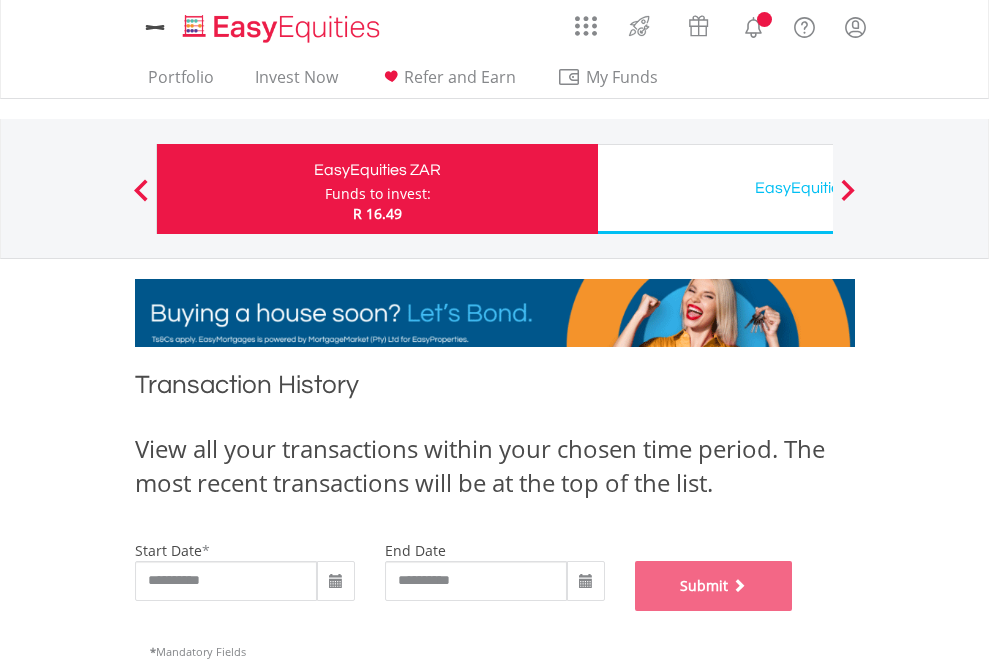 scroll, scrollTop: 811, scrollLeft: 0, axis: vertical 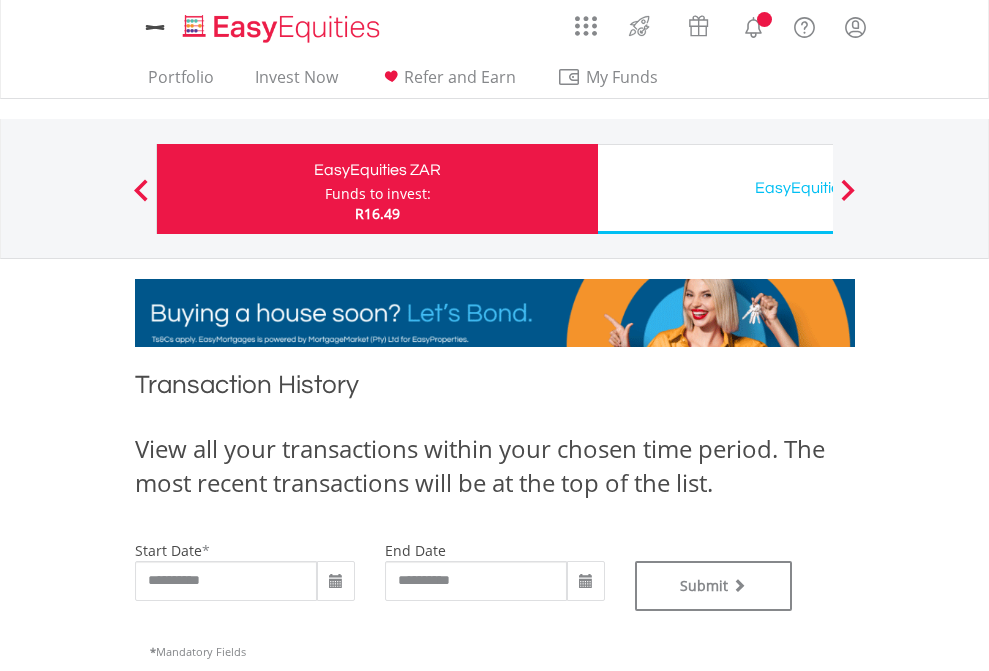 click on "EasyEquities USD" at bounding box center [818, 188] 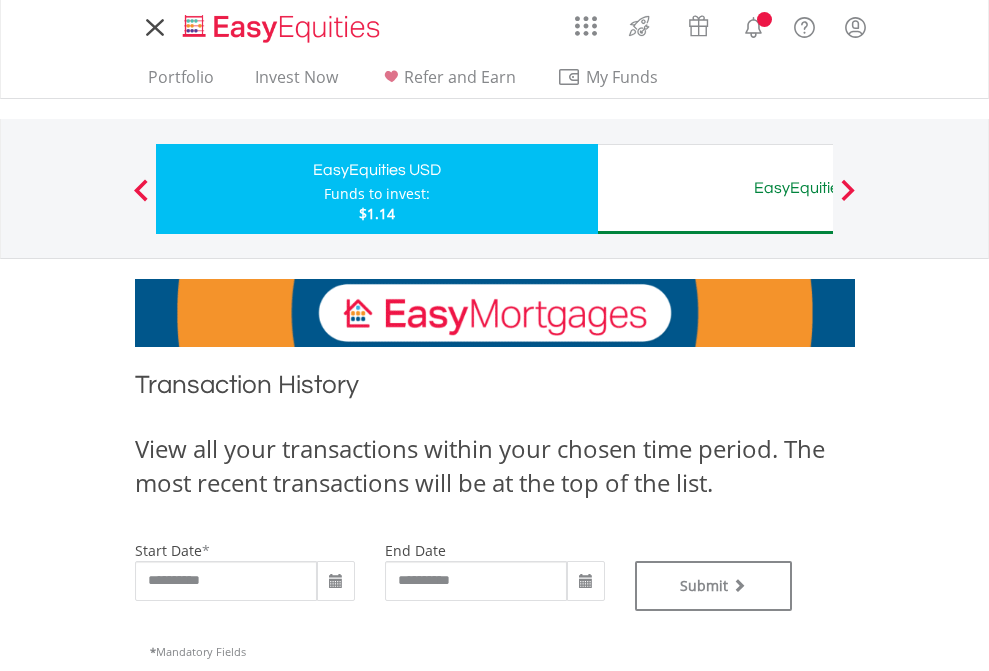 scroll, scrollTop: 0, scrollLeft: 0, axis: both 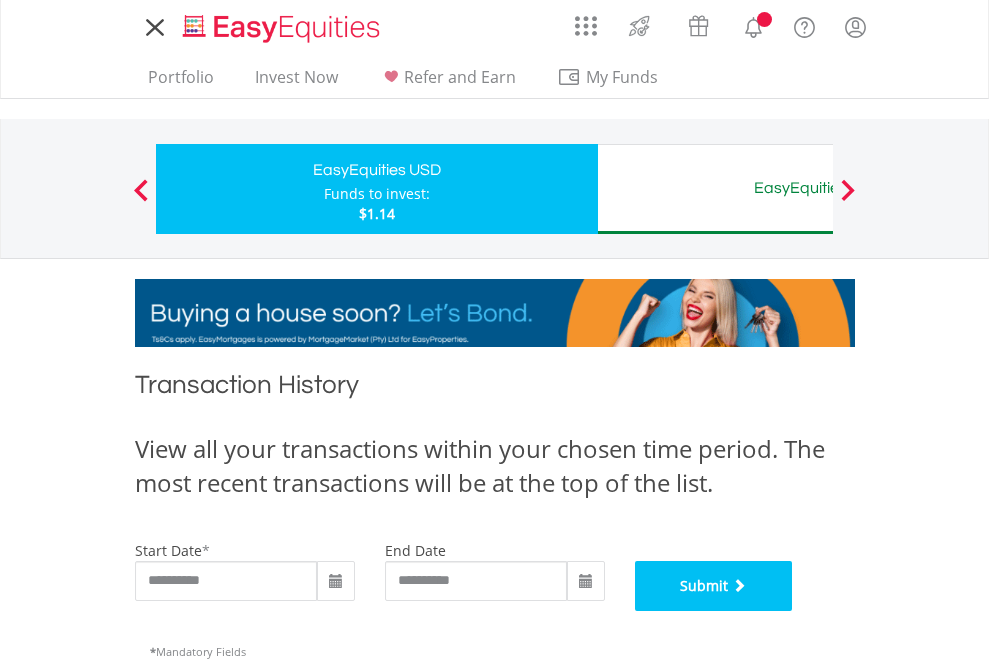click on "Submit" at bounding box center [714, 586] 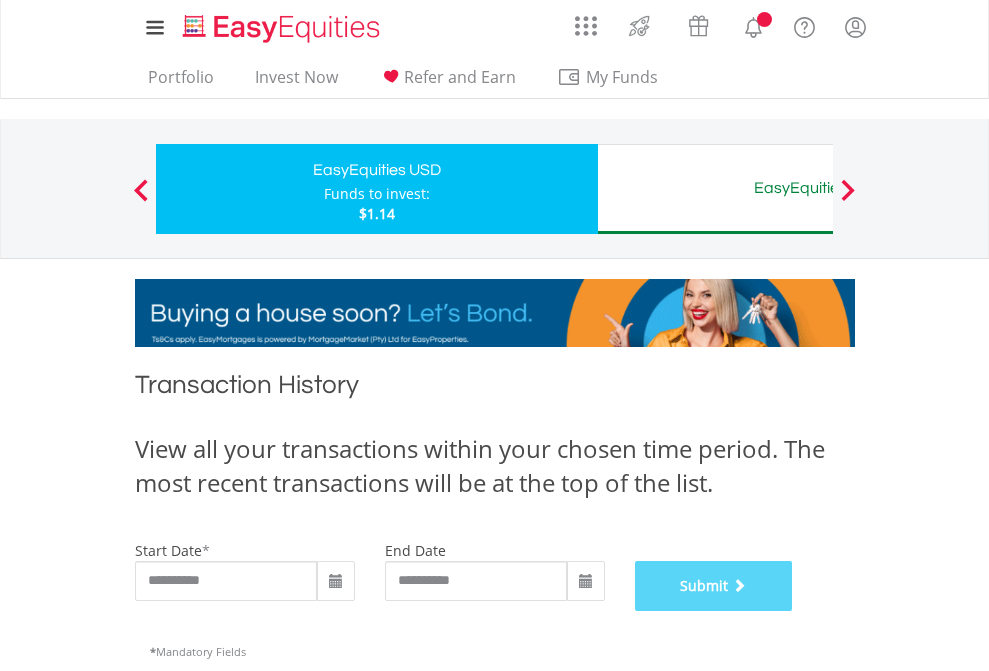 scroll, scrollTop: 811, scrollLeft: 0, axis: vertical 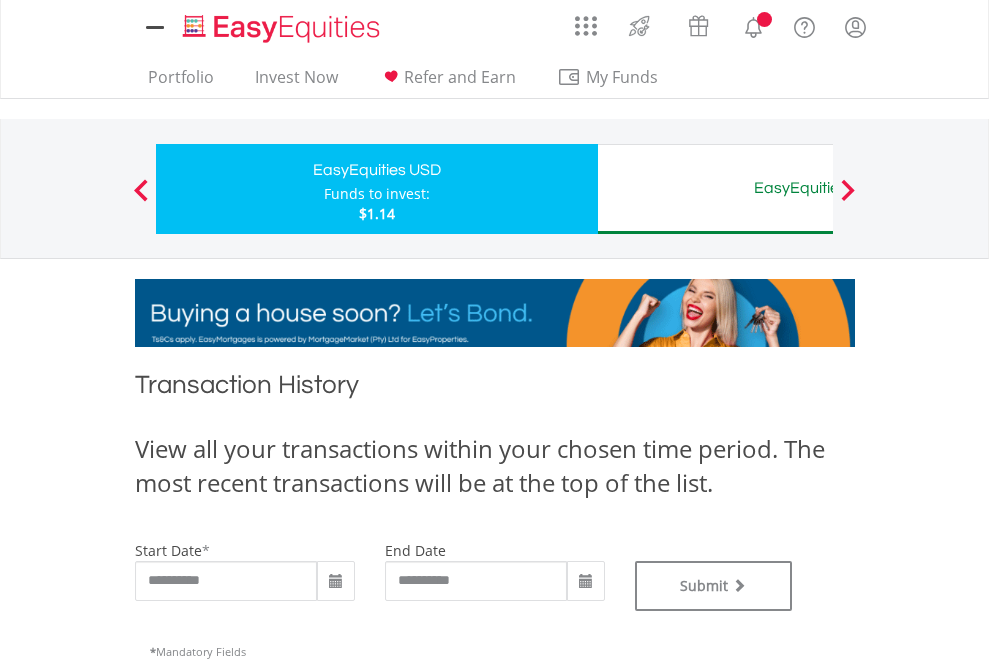 click on "EasyEquities AUD" at bounding box center (818, 188) 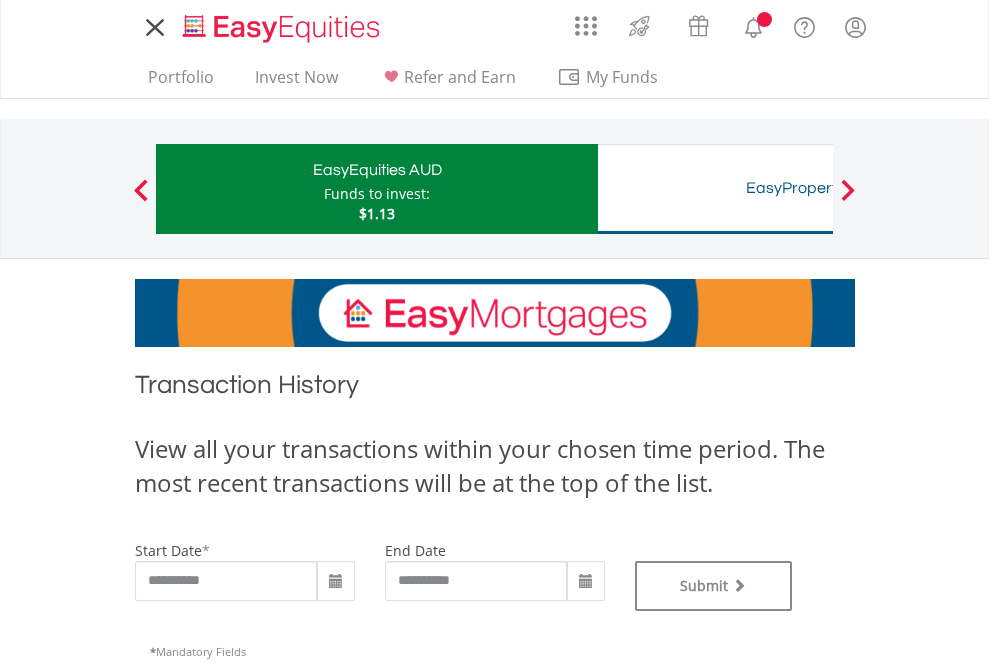 scroll, scrollTop: 0, scrollLeft: 0, axis: both 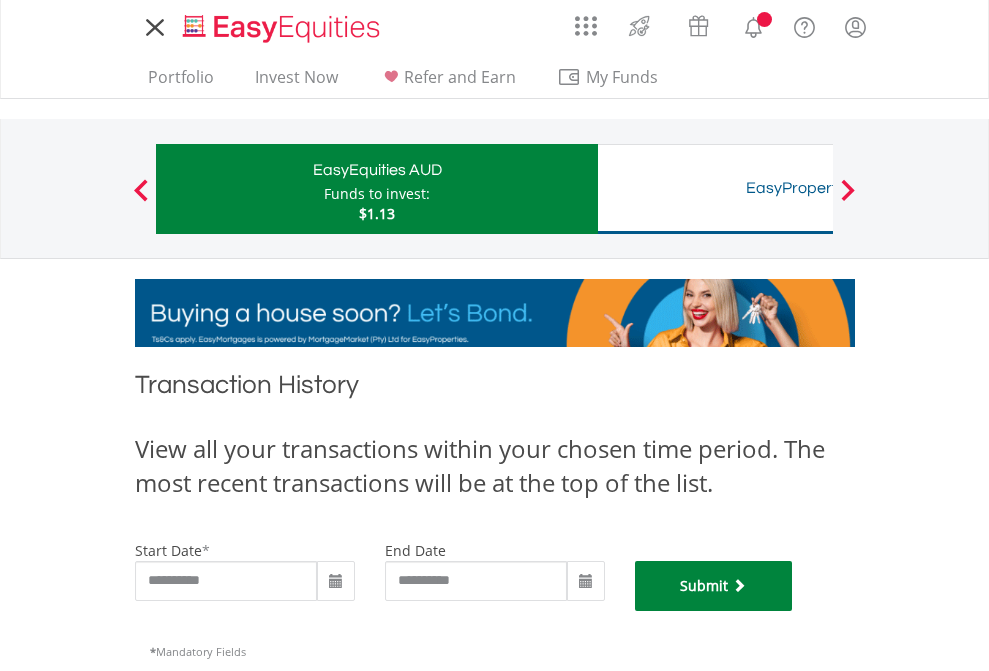 click on "Submit" at bounding box center [714, 586] 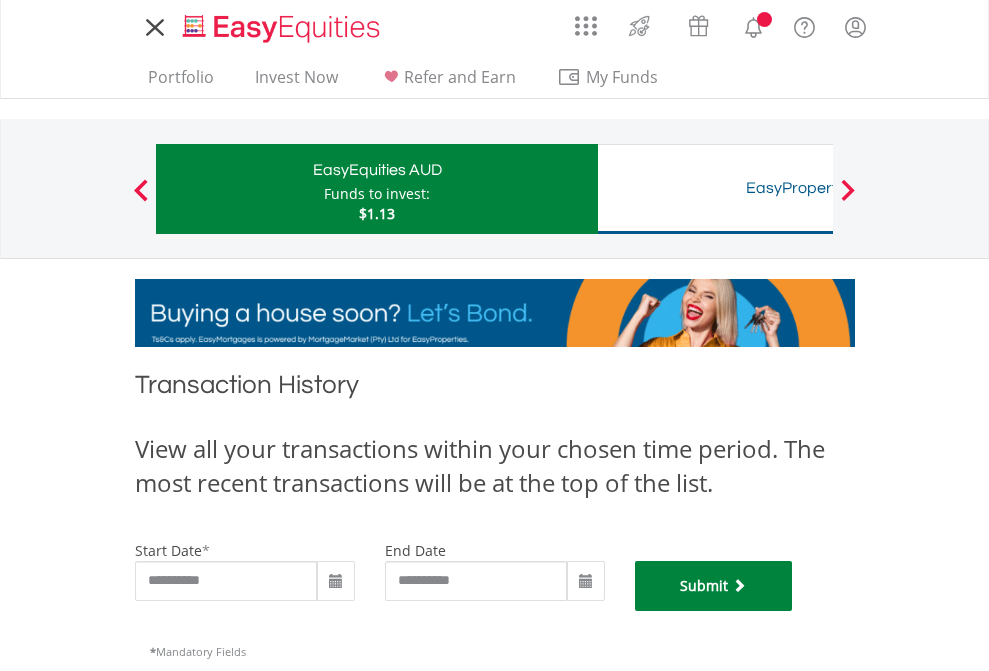 scroll, scrollTop: 811, scrollLeft: 0, axis: vertical 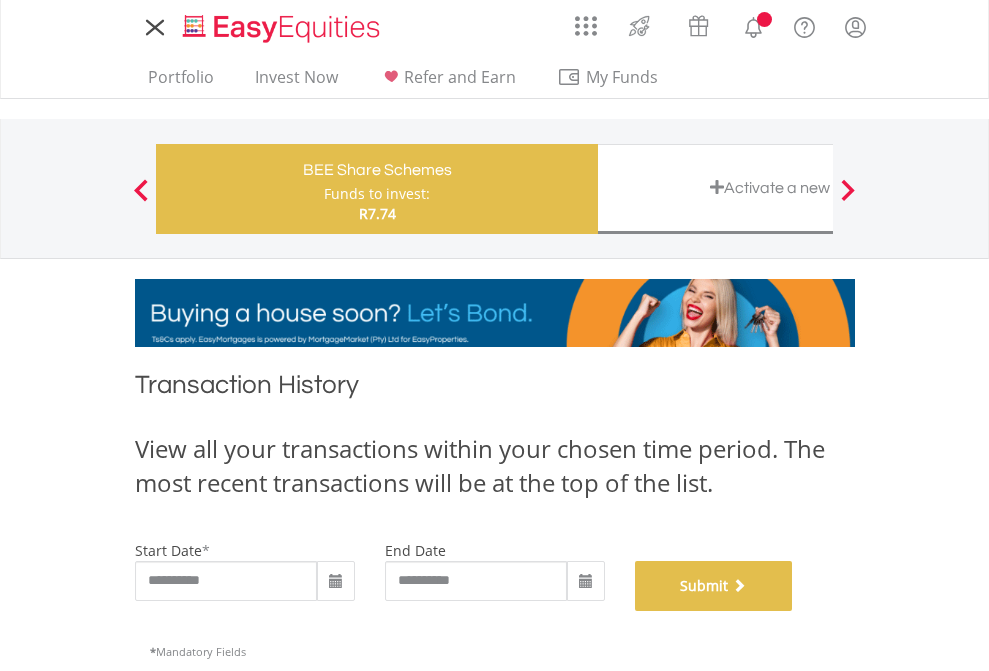 click on "Submit" at bounding box center (714, 586) 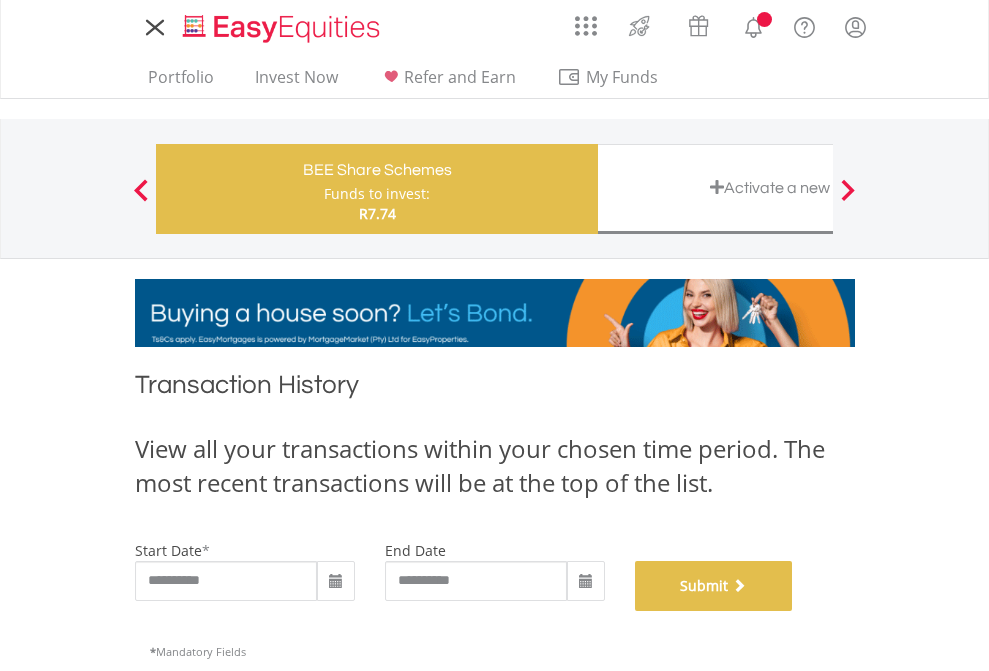 scroll, scrollTop: 811, scrollLeft: 0, axis: vertical 